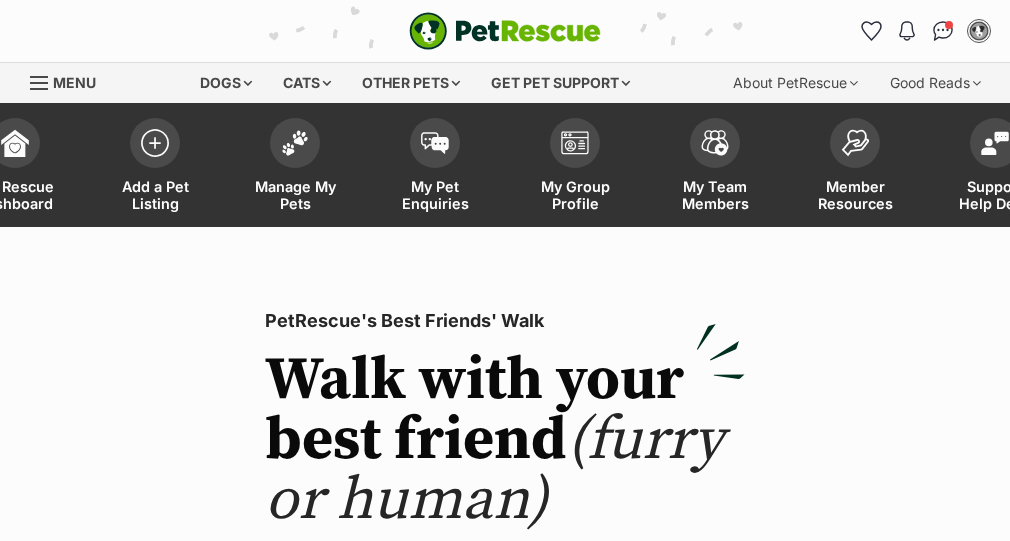 scroll, scrollTop: 0, scrollLeft: 0, axis: both 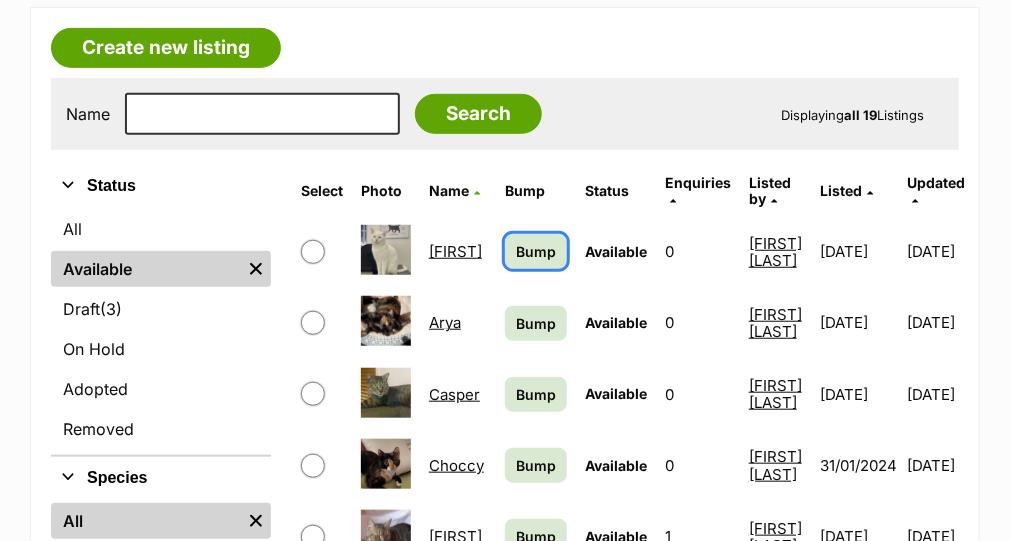 drag, startPoint x: 1015, startPoint y: 526, endPoint x: 540, endPoint y: 238, distance: 555.48987 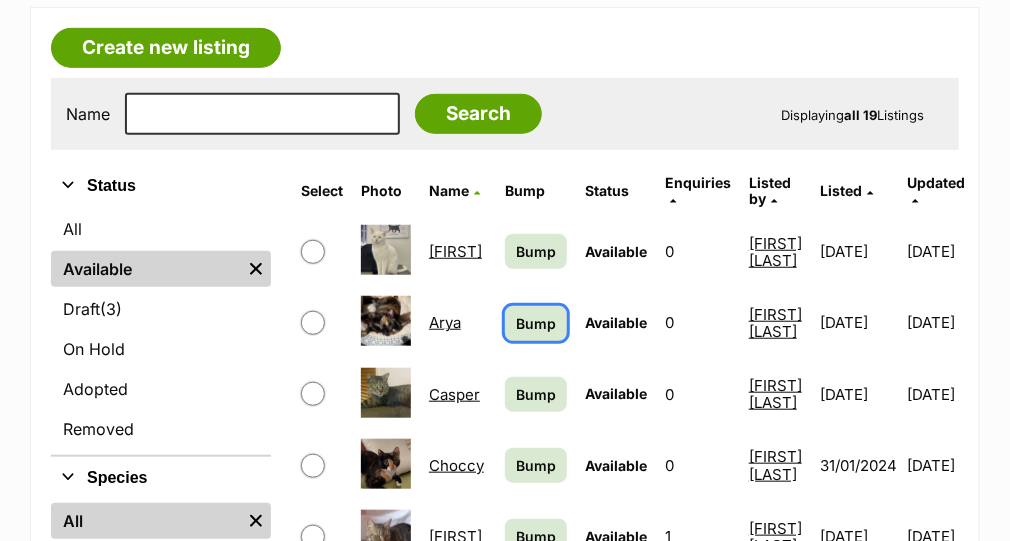 click on "Bump" at bounding box center (536, 323) 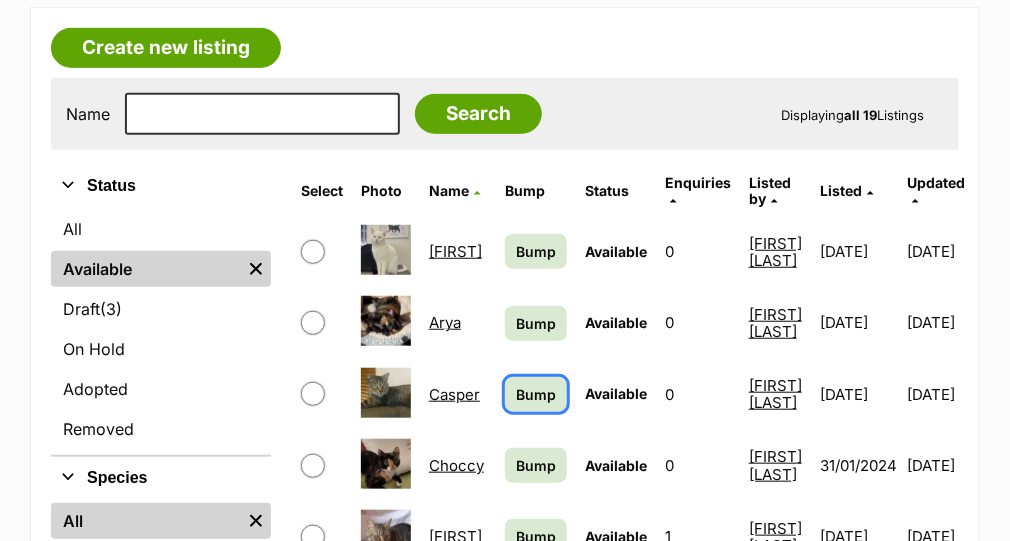 click on "Bump" at bounding box center [536, 394] 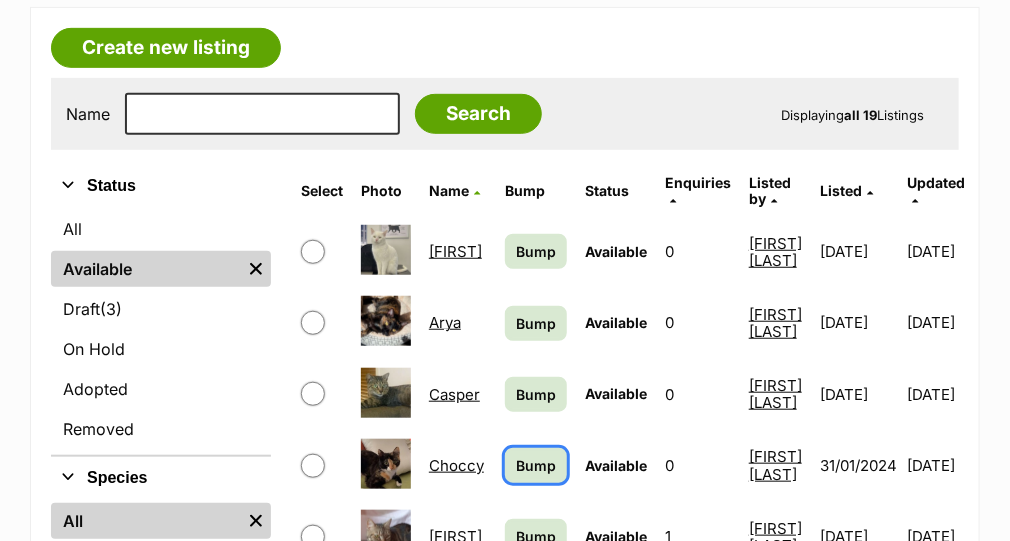 click on "Bump" at bounding box center (536, 465) 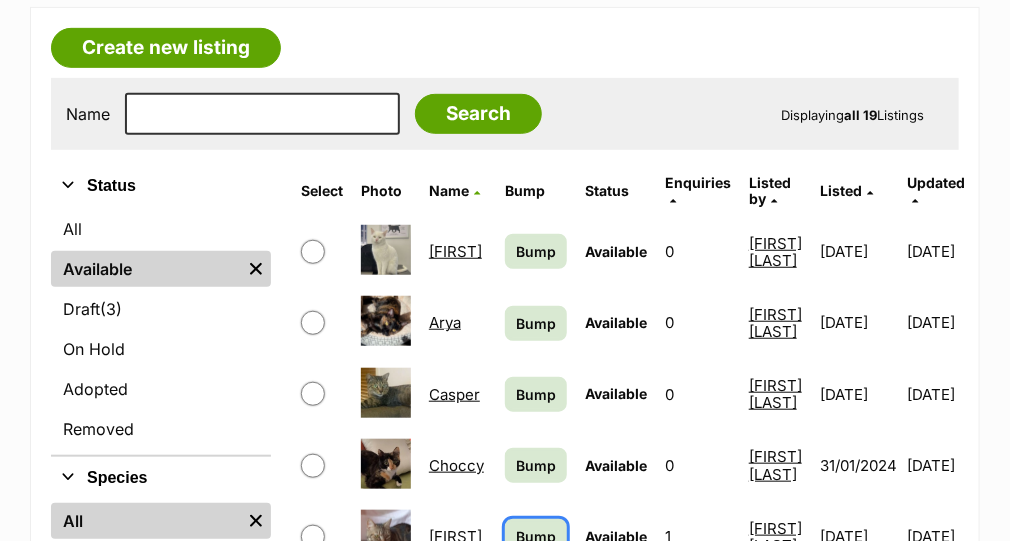 click on "Bump" at bounding box center (536, 536) 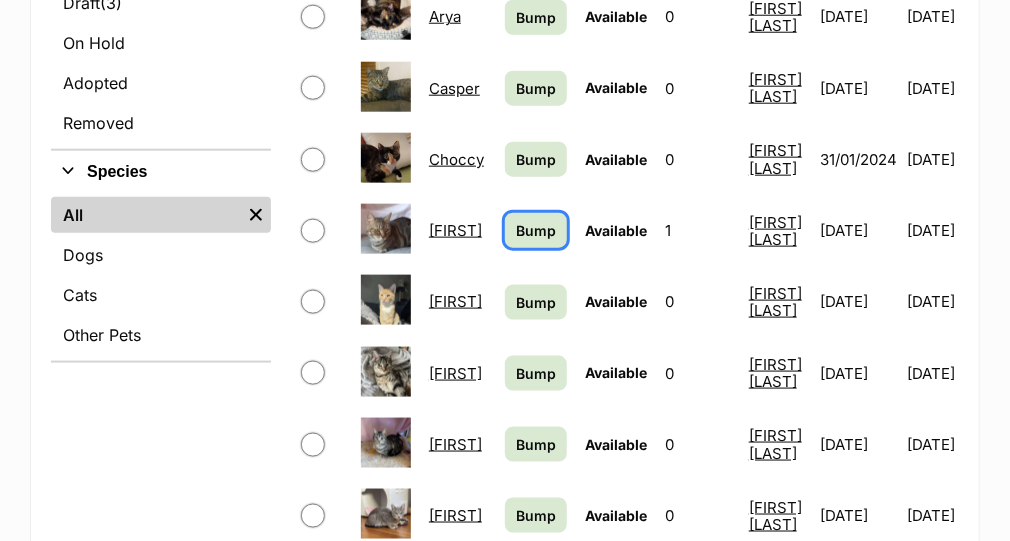 scroll, scrollTop: 653, scrollLeft: 0, axis: vertical 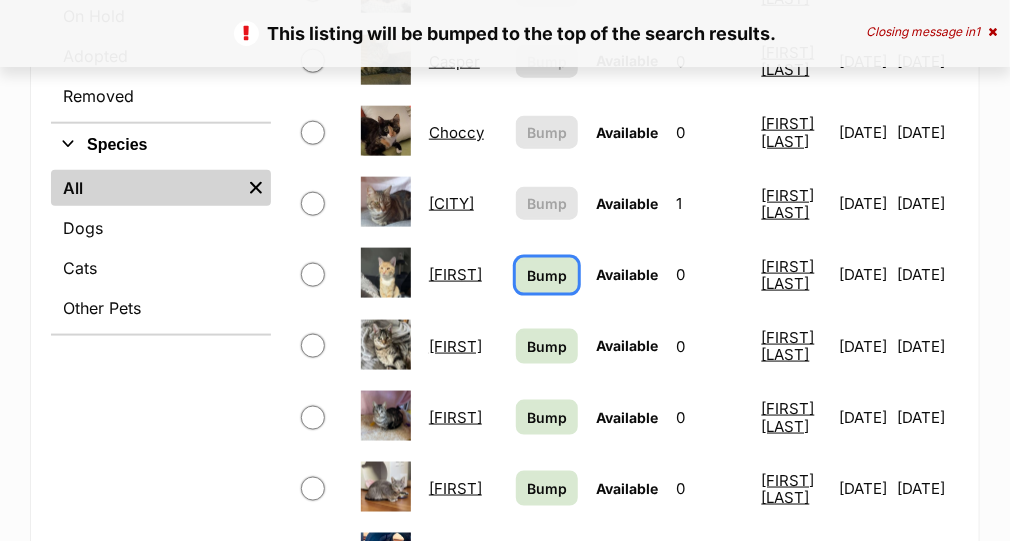 click on "Bump" at bounding box center [547, 275] 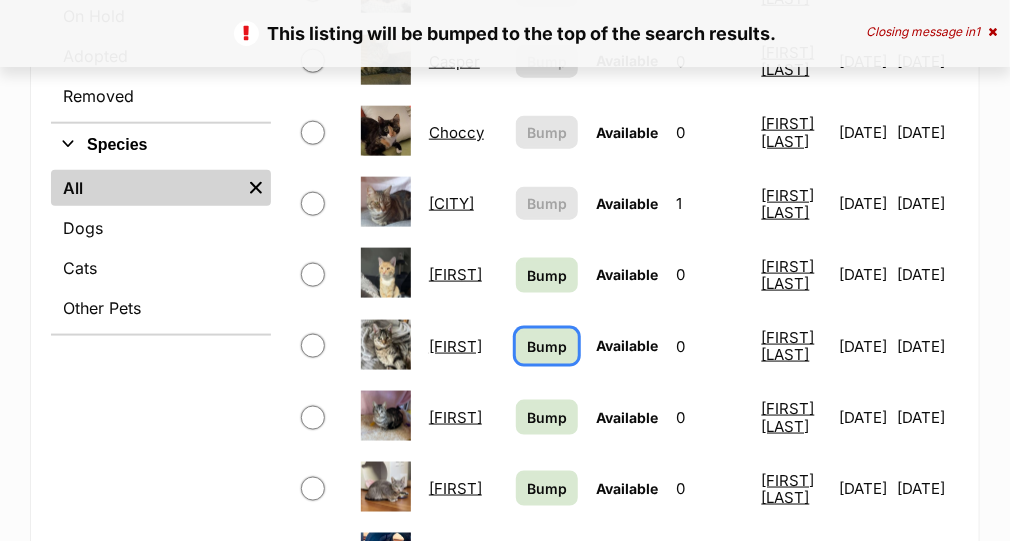 click on "Bump" at bounding box center (547, 346) 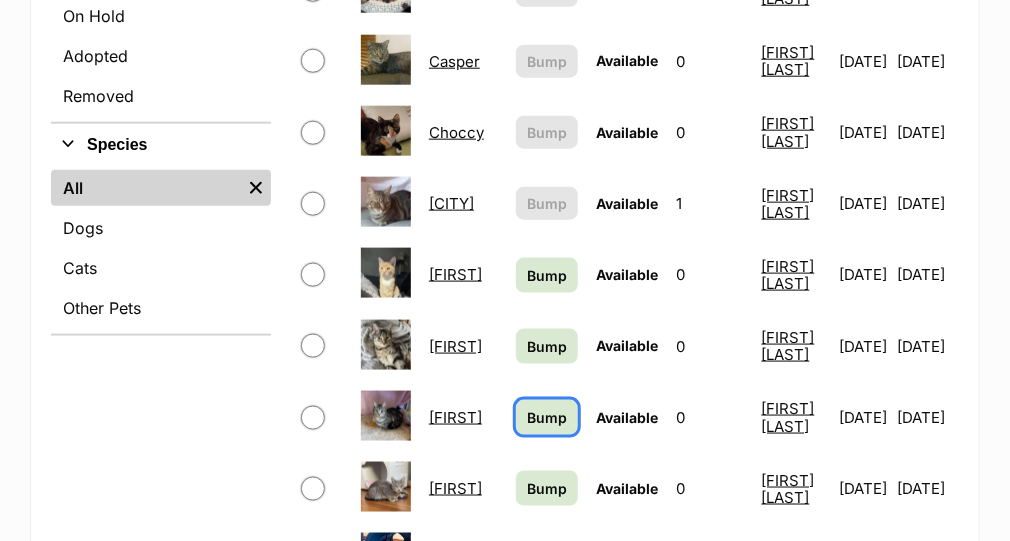 click on "Bump" at bounding box center [547, 417] 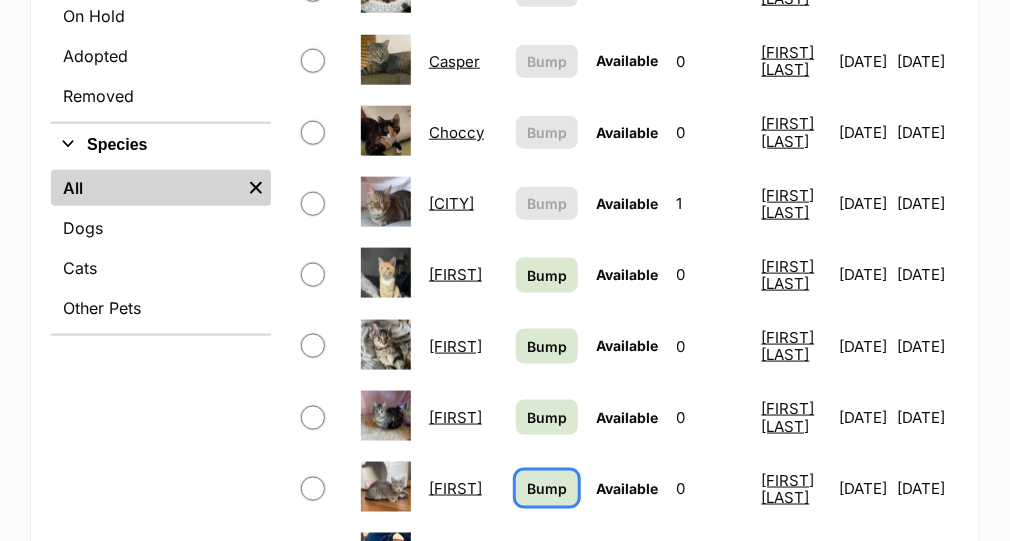 click on "Bump" at bounding box center (547, 488) 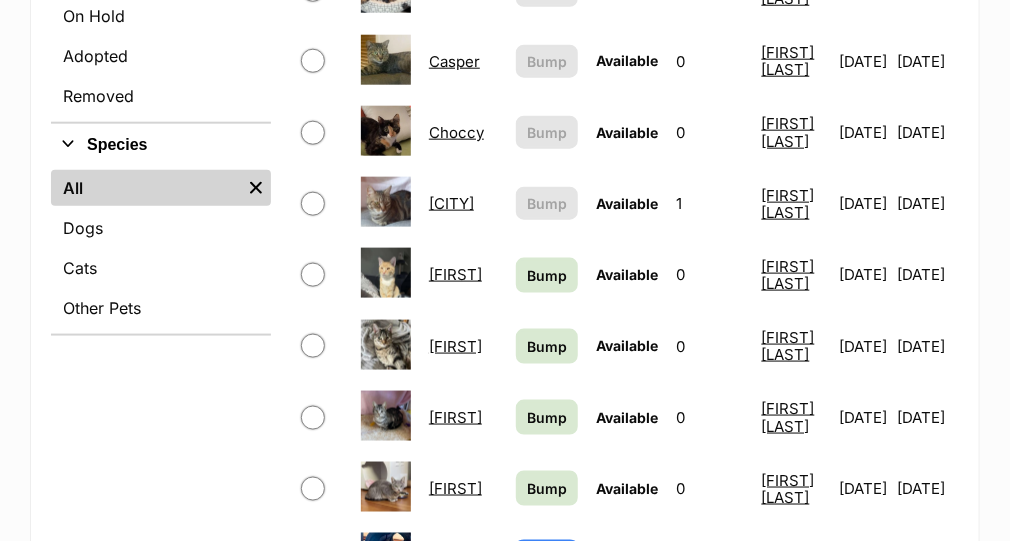 click on "Bump" at bounding box center [547, 560] 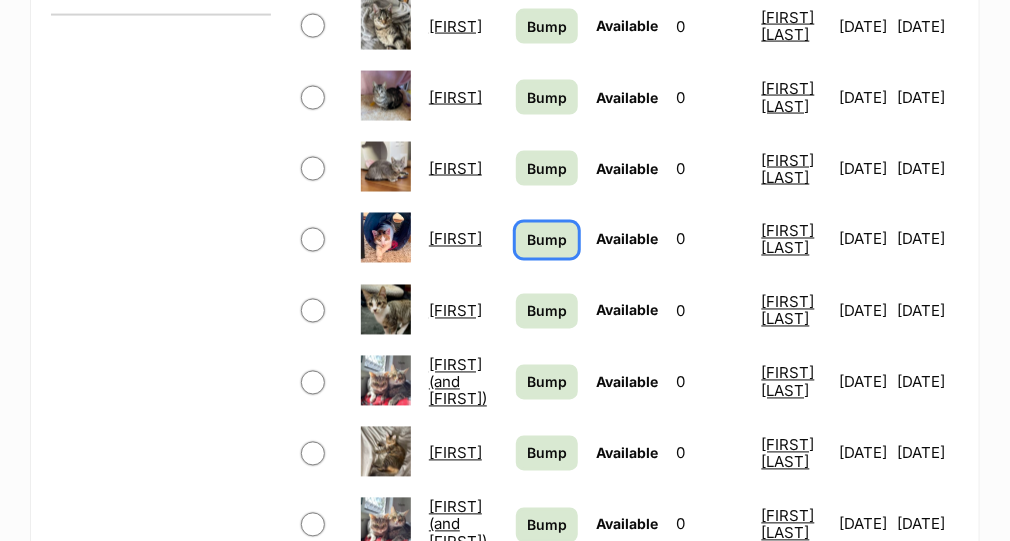 scroll, scrollTop: 1026, scrollLeft: 0, axis: vertical 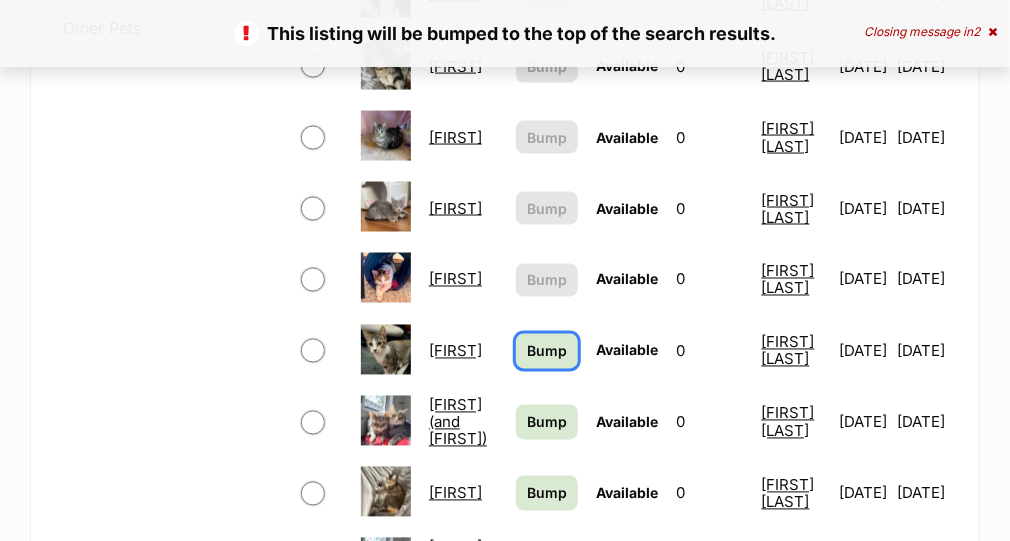 click on "Bump" at bounding box center (547, 351) 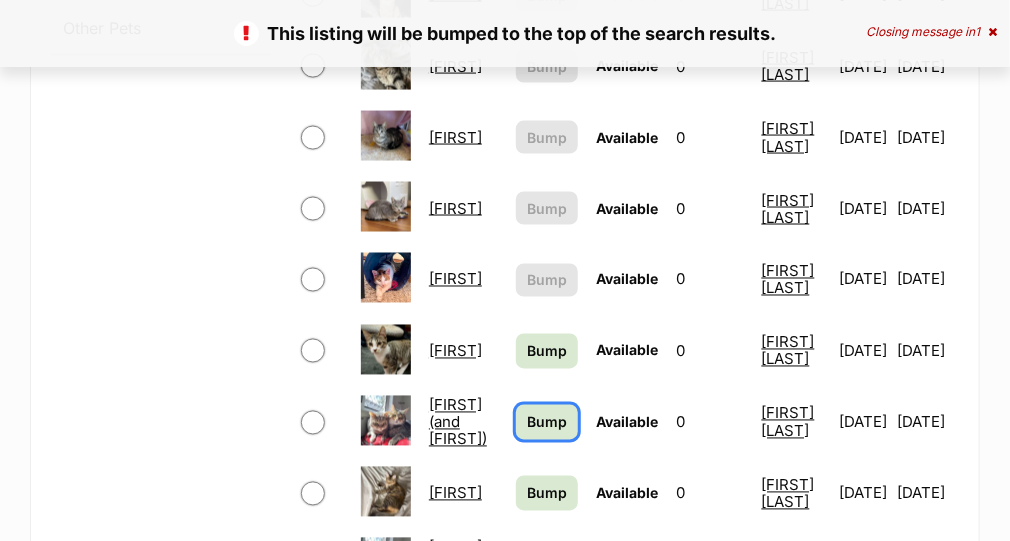 click on "Bump" at bounding box center [547, 422] 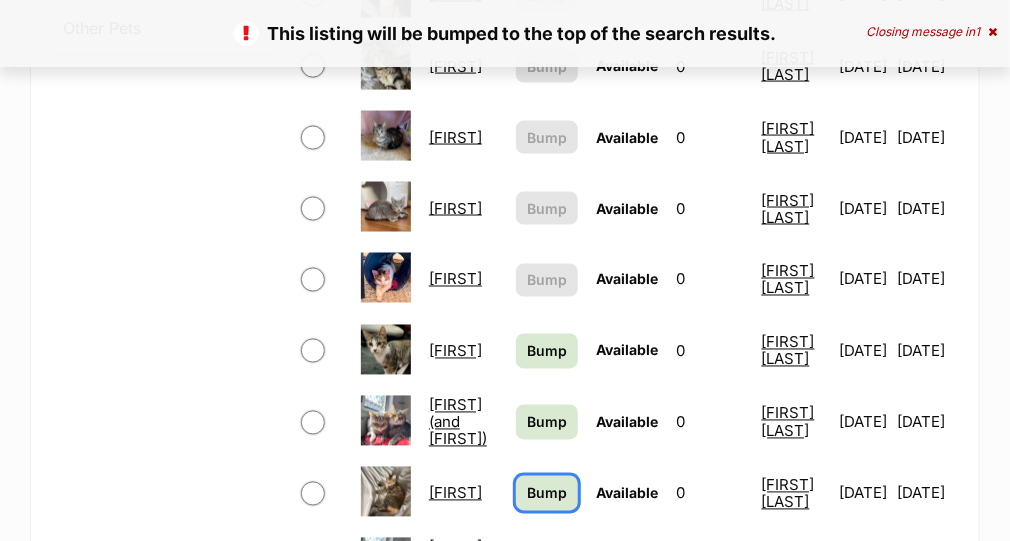 click on "Bump" at bounding box center (547, 493) 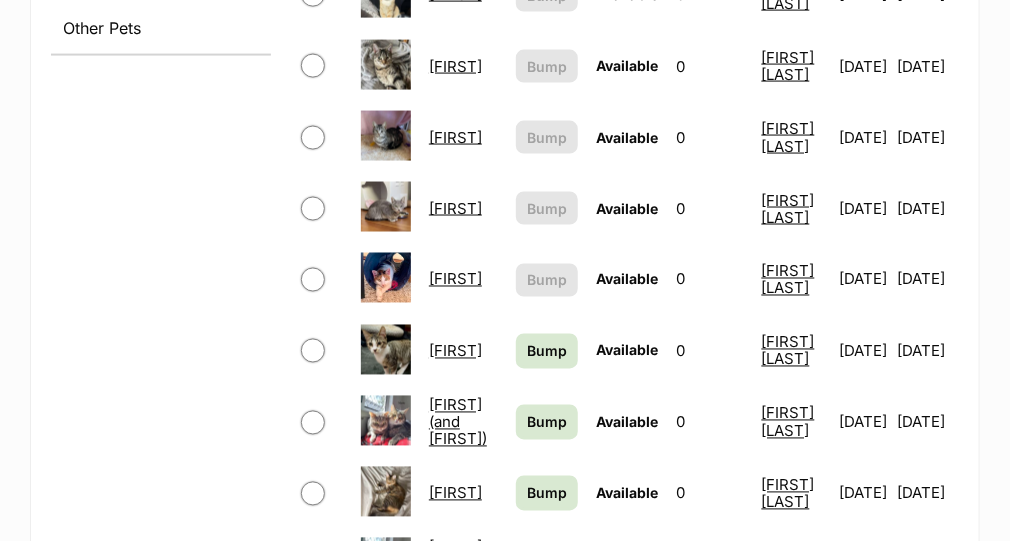 click on "Bump" at bounding box center (547, 565) 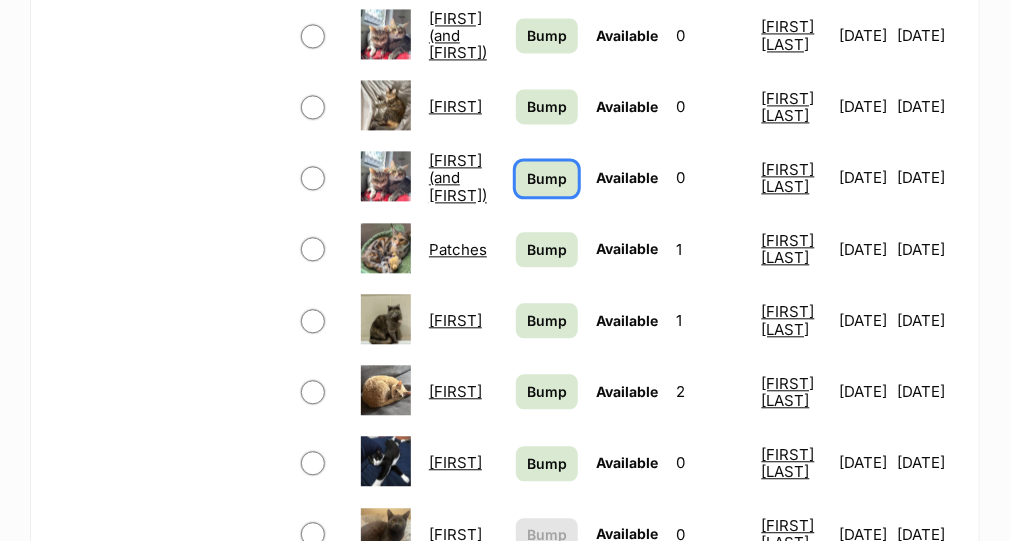 scroll, scrollTop: 1346, scrollLeft: 0, axis: vertical 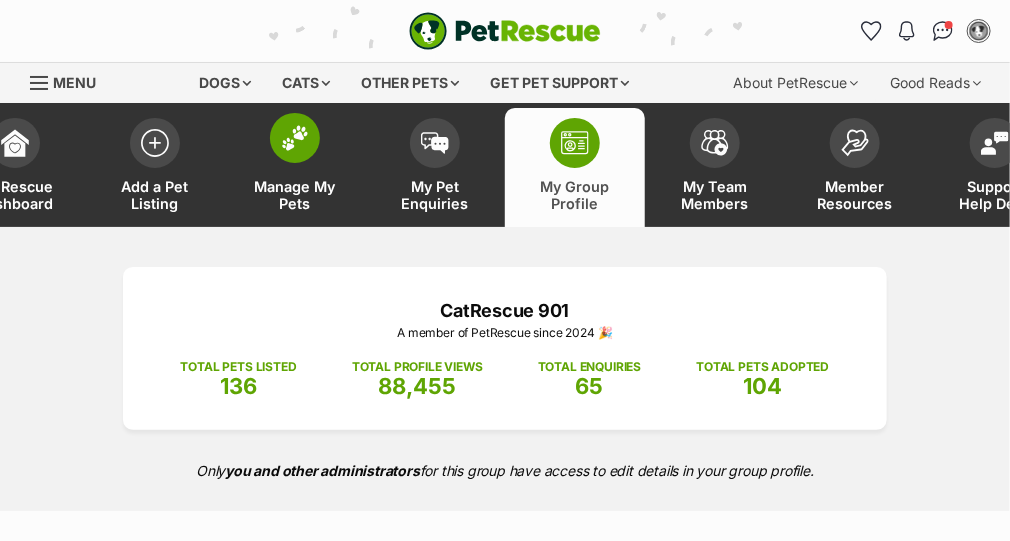 click on "Manage My Pets" at bounding box center [295, 195] 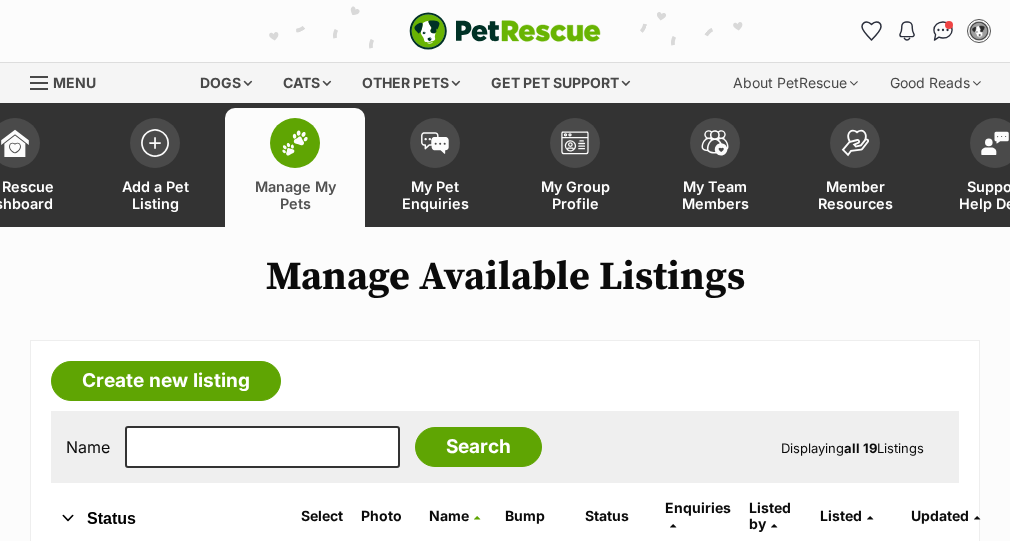 scroll, scrollTop: 0, scrollLeft: 0, axis: both 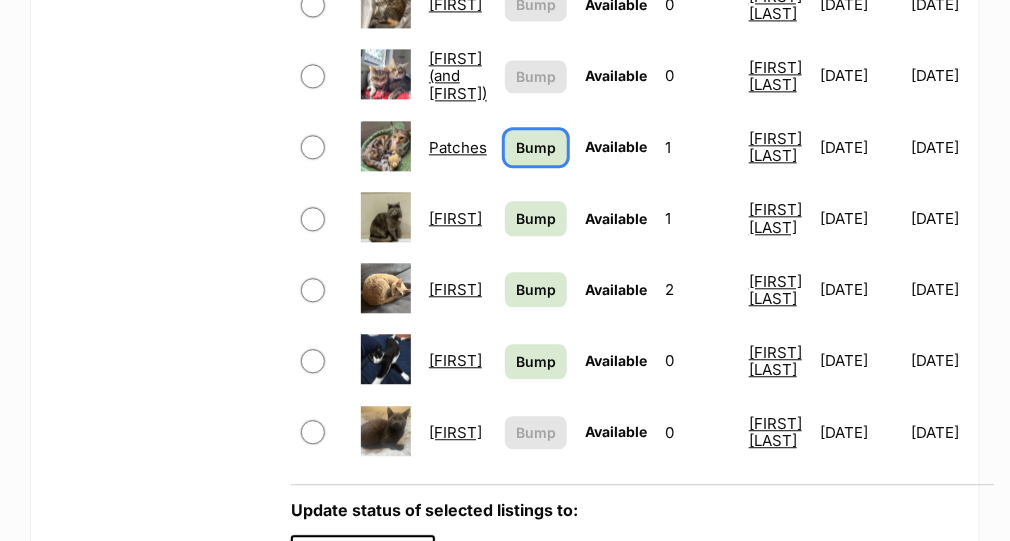 click on "Bump" at bounding box center (536, 147) 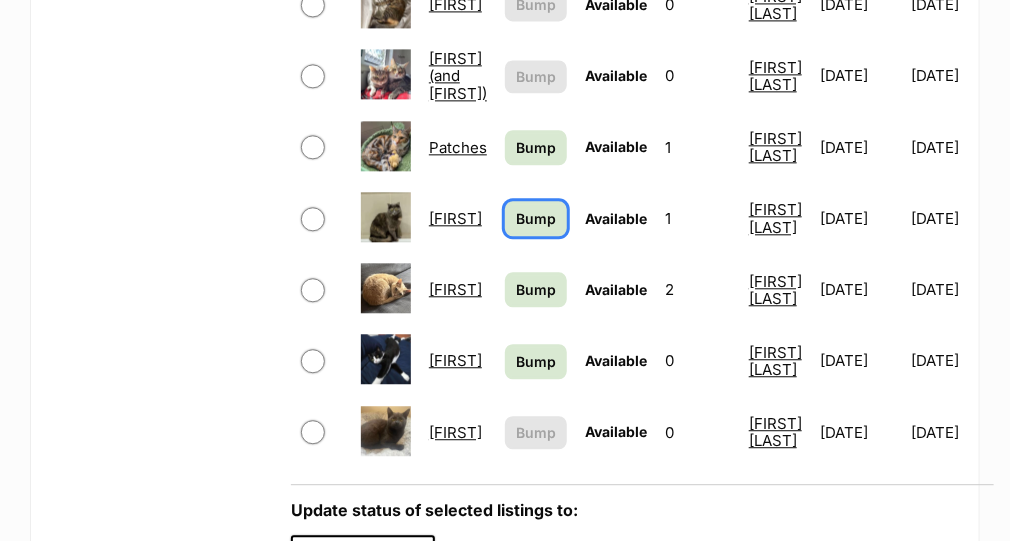 click on "Bump" at bounding box center (536, 218) 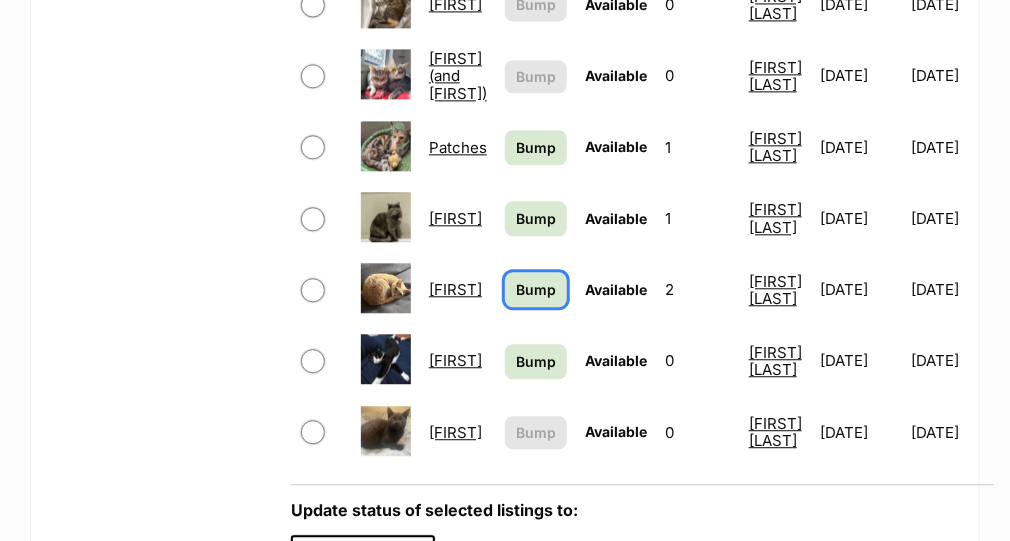 click on "Bump" at bounding box center (536, 289) 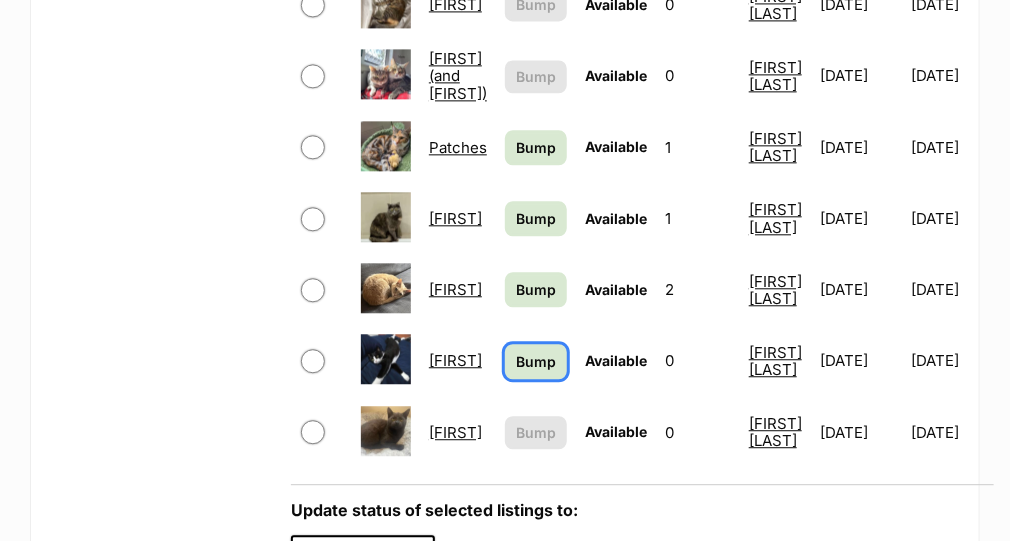 click on "Bump" at bounding box center [536, 361] 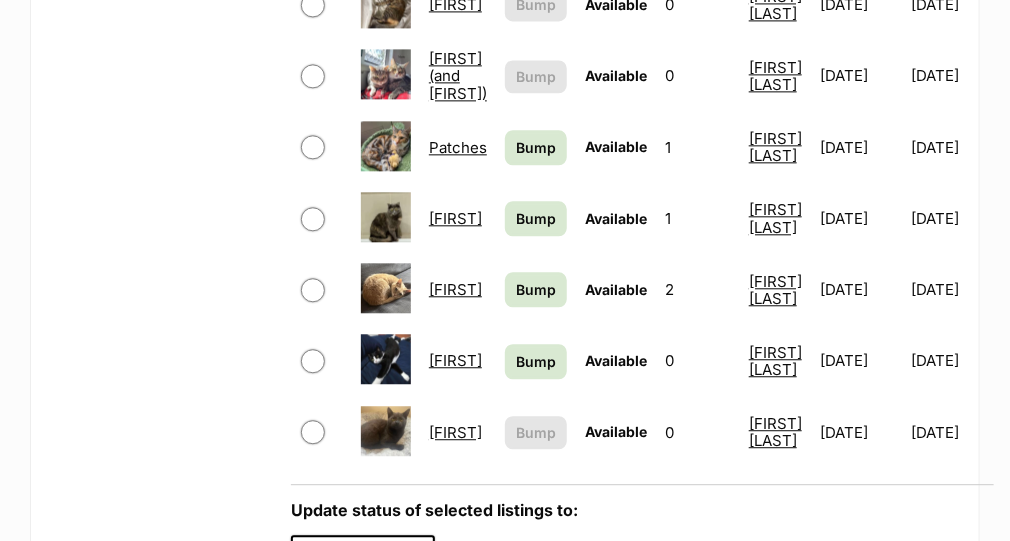 click on "[NAME]" at bounding box center [455, 432] 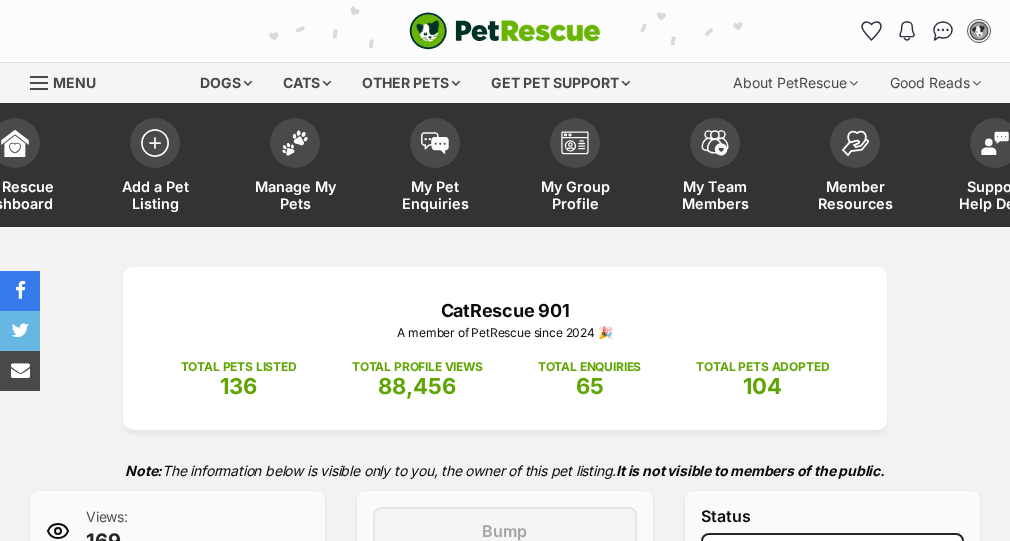 scroll, scrollTop: 0, scrollLeft: 0, axis: both 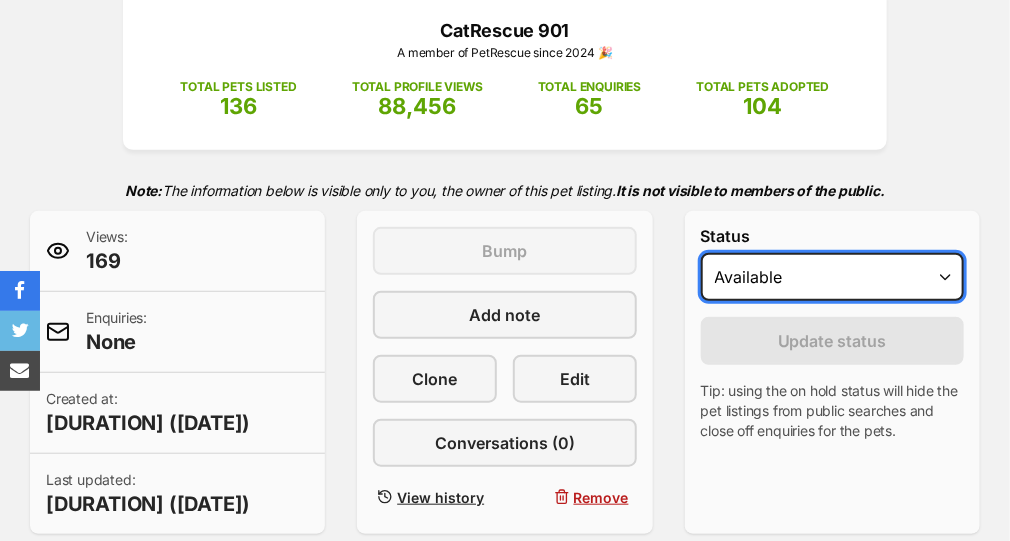 click on "Draft
Available
On hold
Adopted" at bounding box center [832, 277] 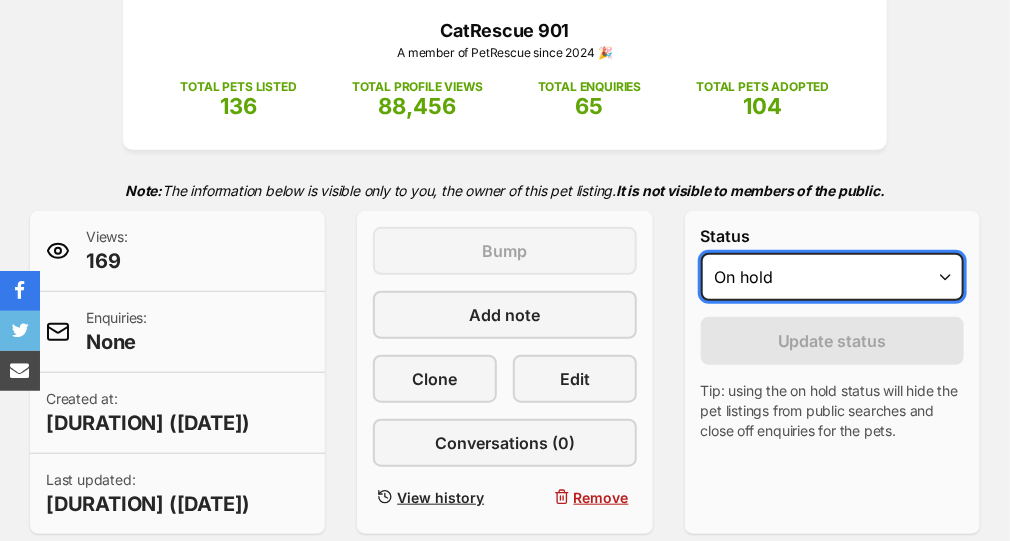 click on "Draft
Available
On hold
Adopted" at bounding box center (832, 277) 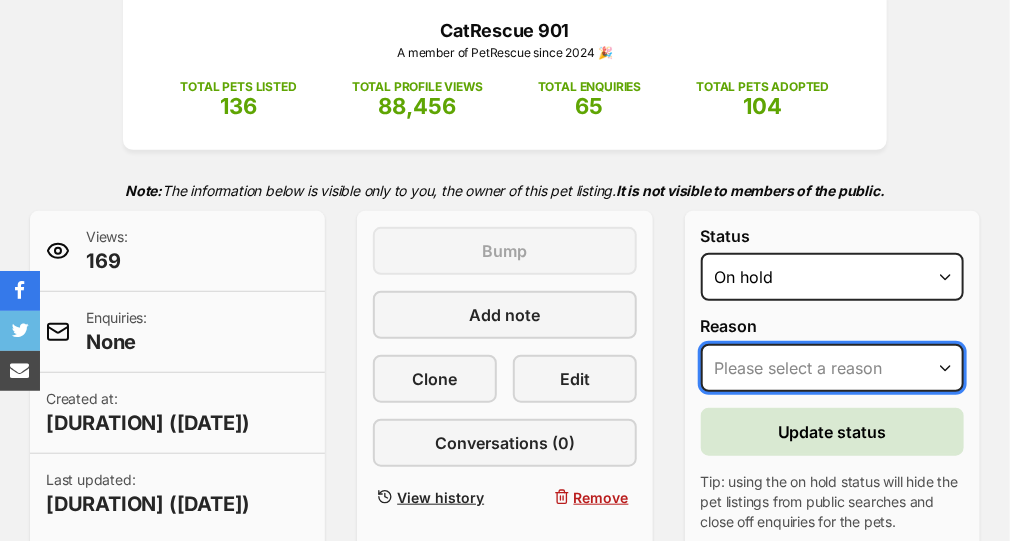 click on "Please select a reason
Medical reasons
Reviewing applications
Adoption pending
Other" at bounding box center [832, 368] 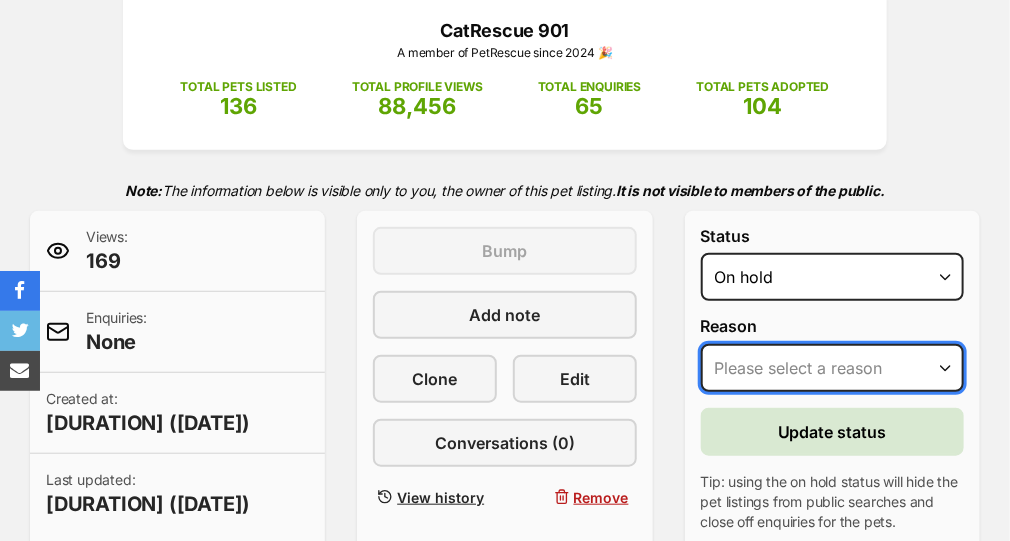 select on "adoption_pending" 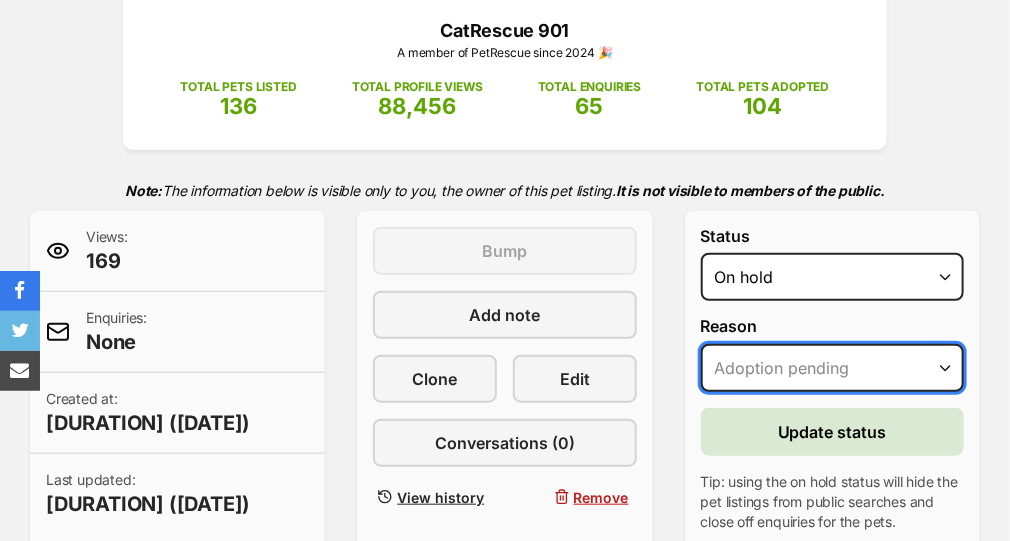 click on "Please select a reason
Medical reasons
Reviewing applications
Adoption pending
Other" at bounding box center (832, 368) 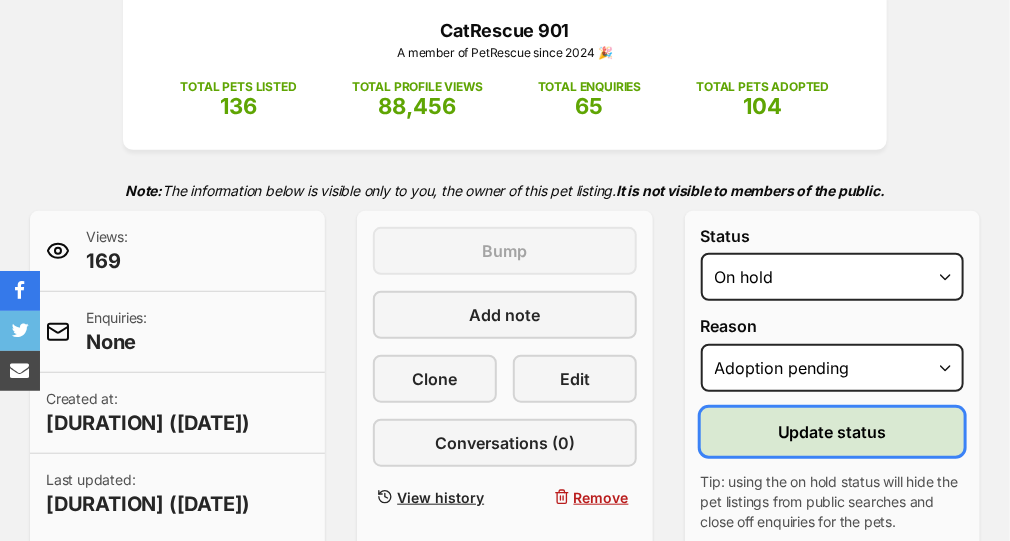 click on "Update status" at bounding box center [832, 432] 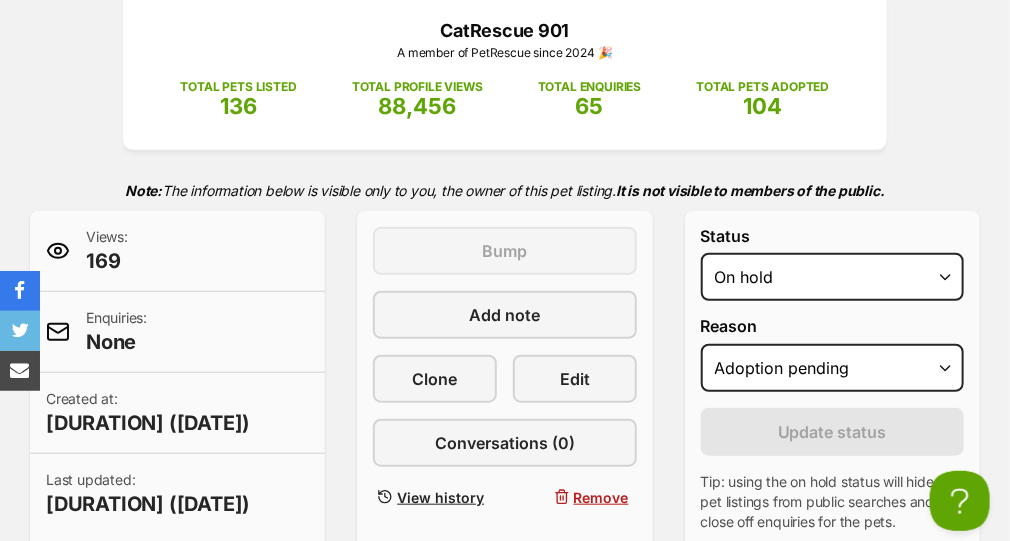 scroll, scrollTop: 0, scrollLeft: 0, axis: both 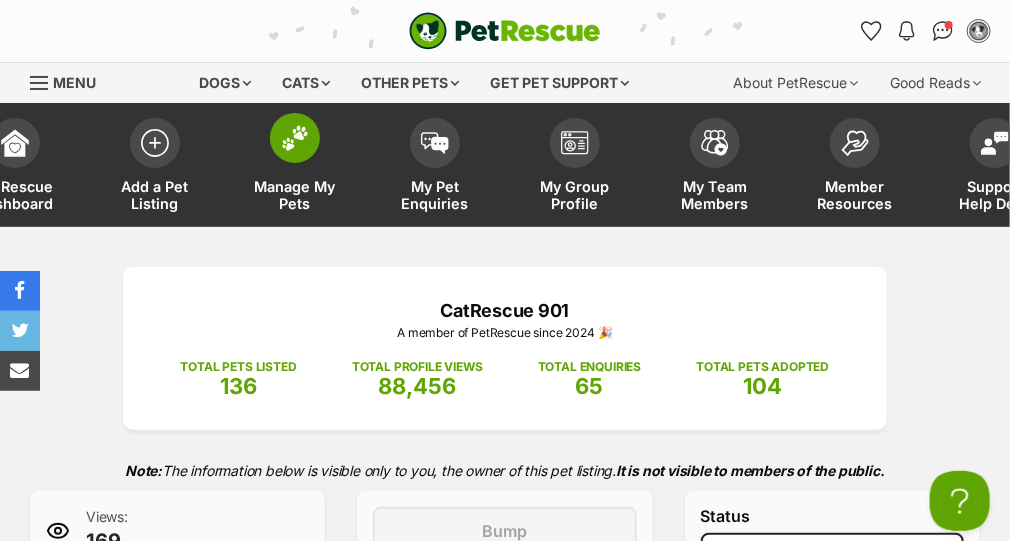 click on "Manage My Pets" at bounding box center [295, 195] 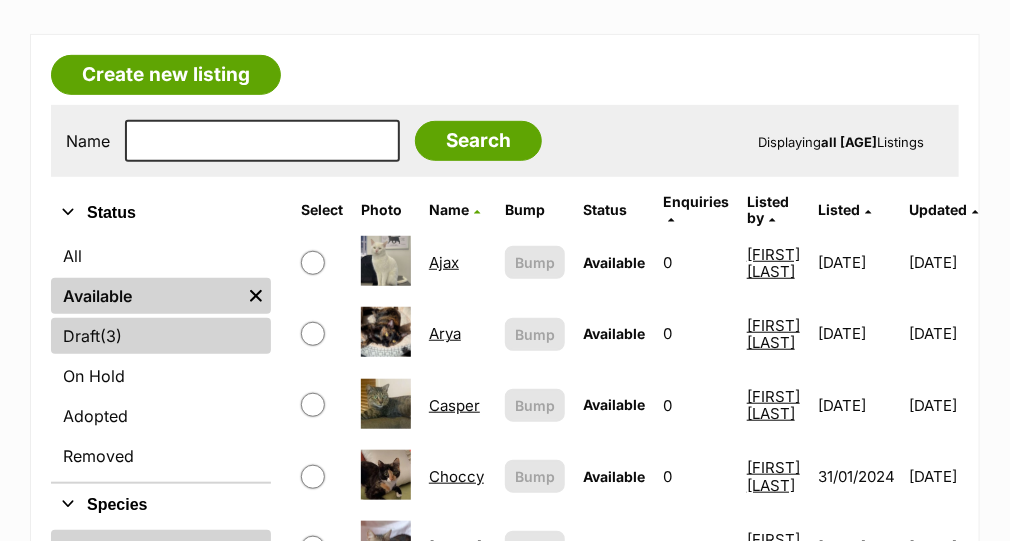 scroll, scrollTop: 306, scrollLeft: 0, axis: vertical 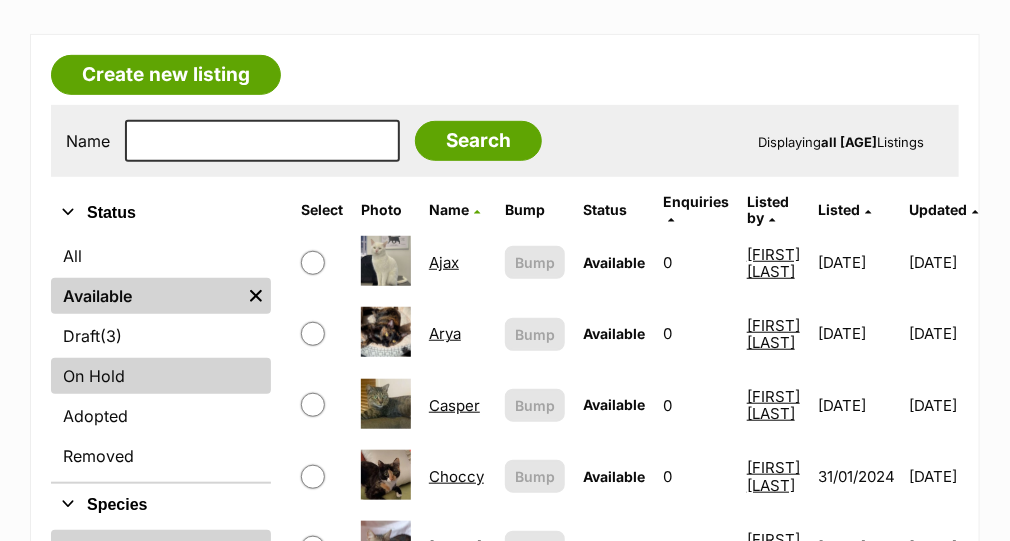 click on "On Hold" at bounding box center [161, 376] 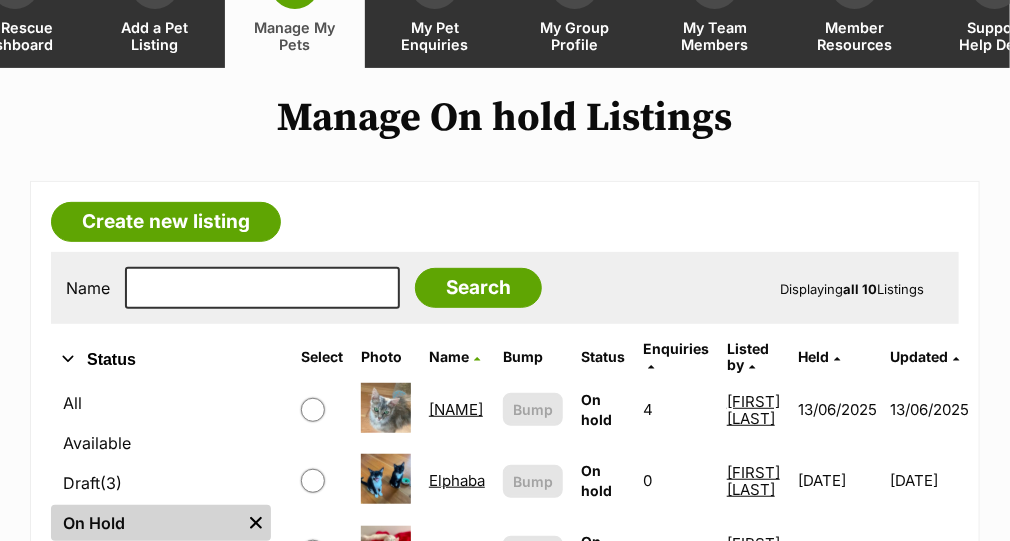 scroll, scrollTop: 0, scrollLeft: 0, axis: both 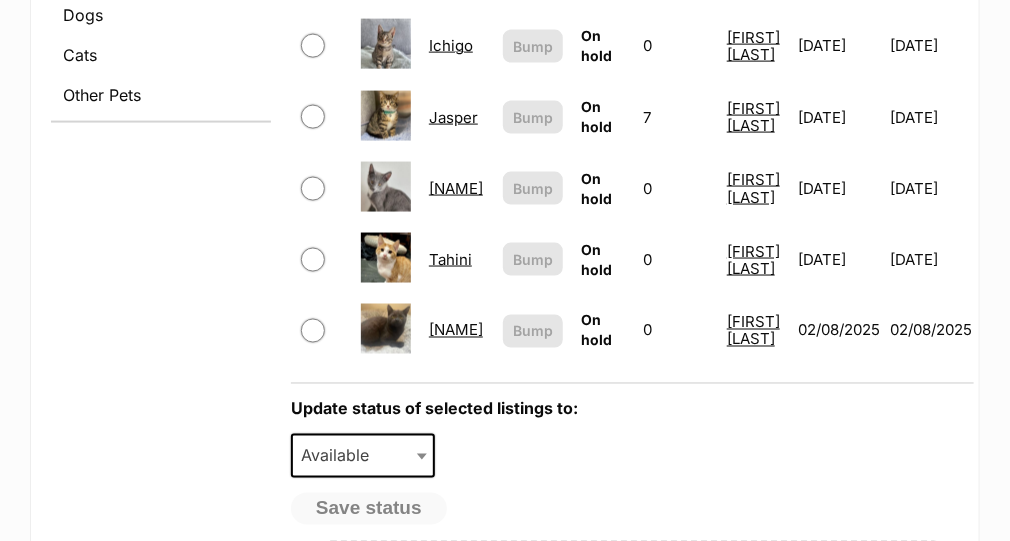 click on "Tahini" at bounding box center [450, 259] 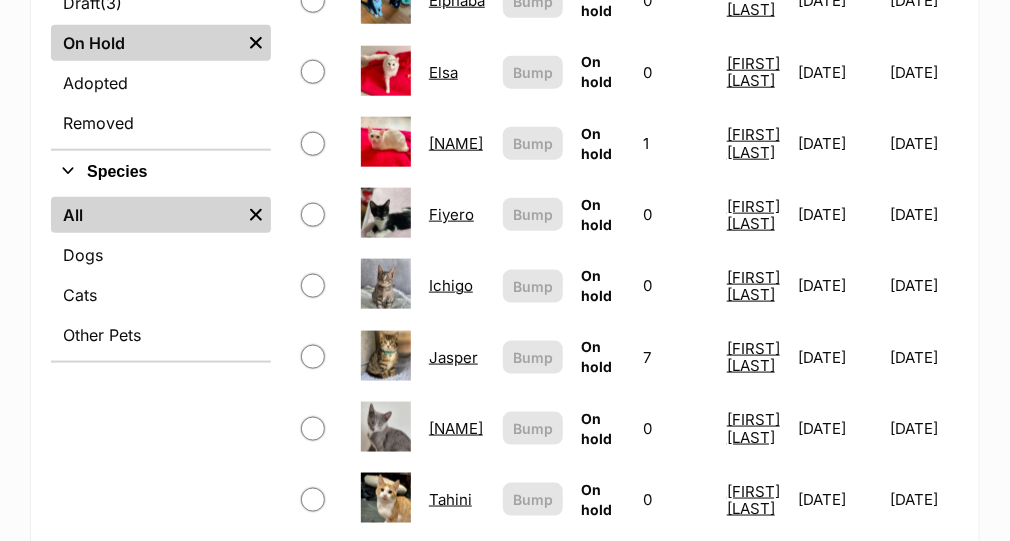 scroll, scrollTop: 586, scrollLeft: 0, axis: vertical 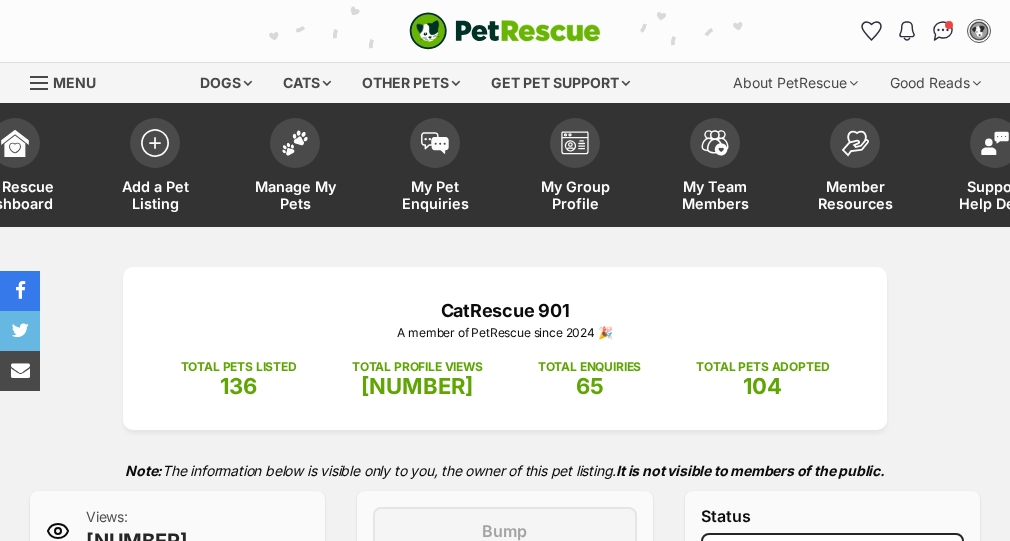 select on "adoption_pending" 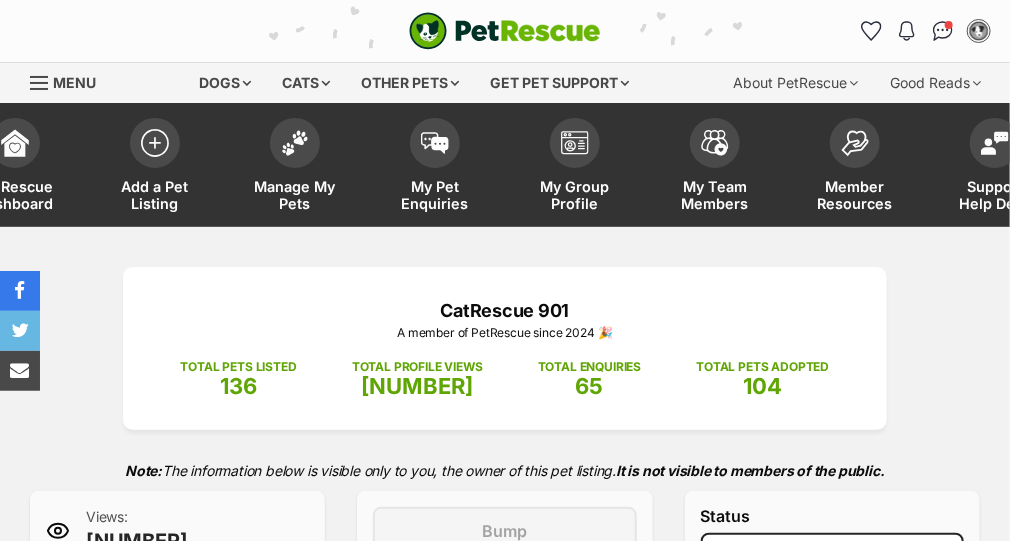 scroll, scrollTop: 0, scrollLeft: 0, axis: both 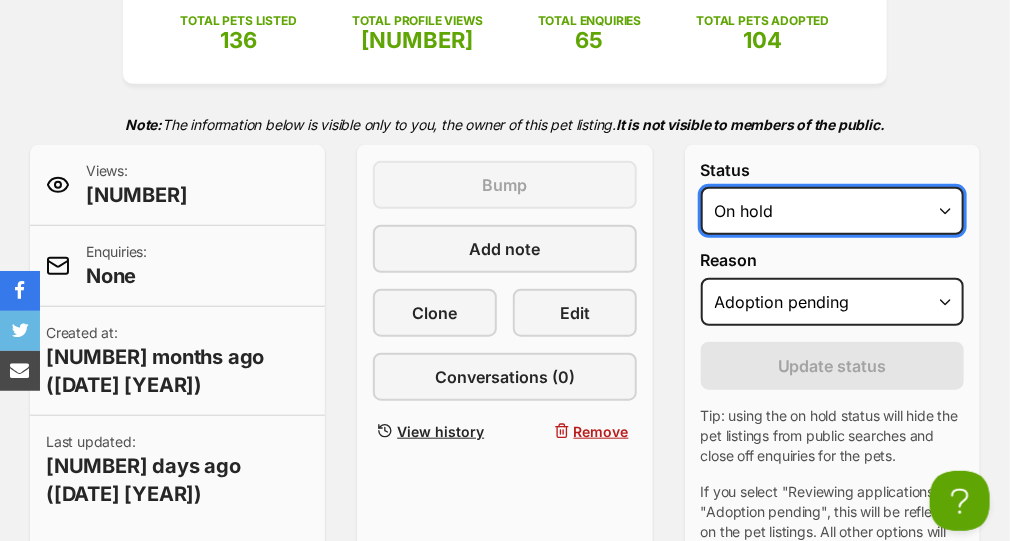 click on "Draft
Available
On hold
Adopted" at bounding box center (832, 211) 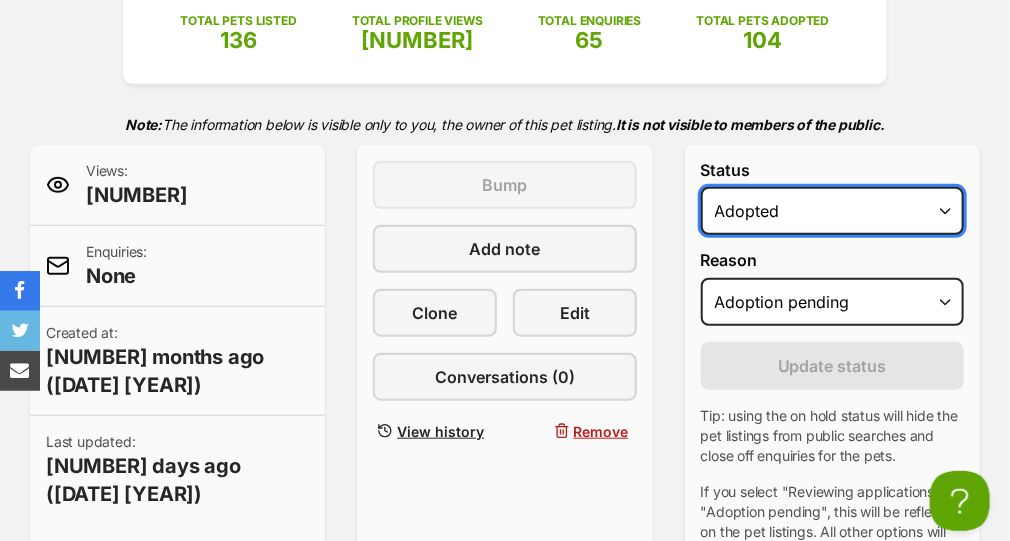 click on "Draft
Available
On hold
Adopted" at bounding box center [832, 211] 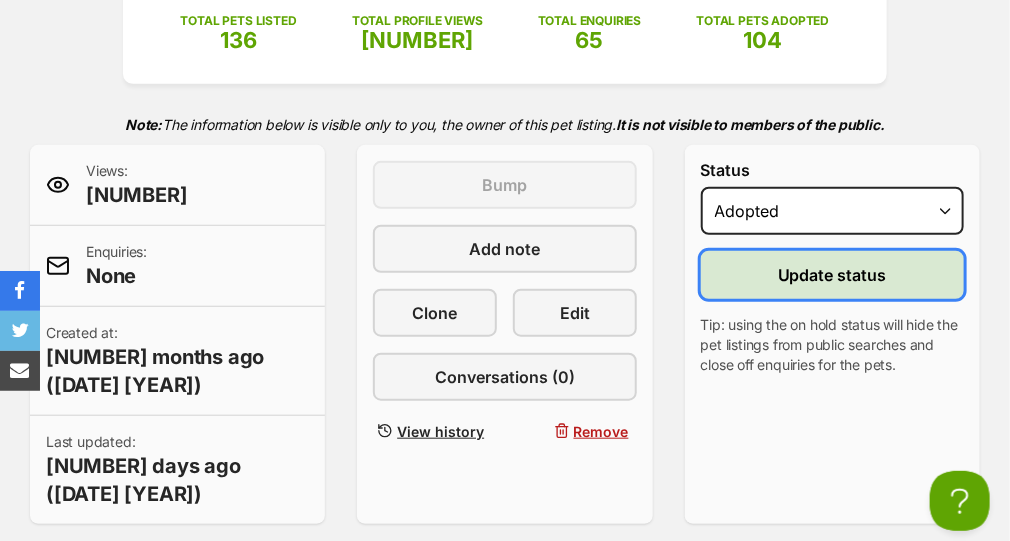 click on "Update status" at bounding box center (832, 275) 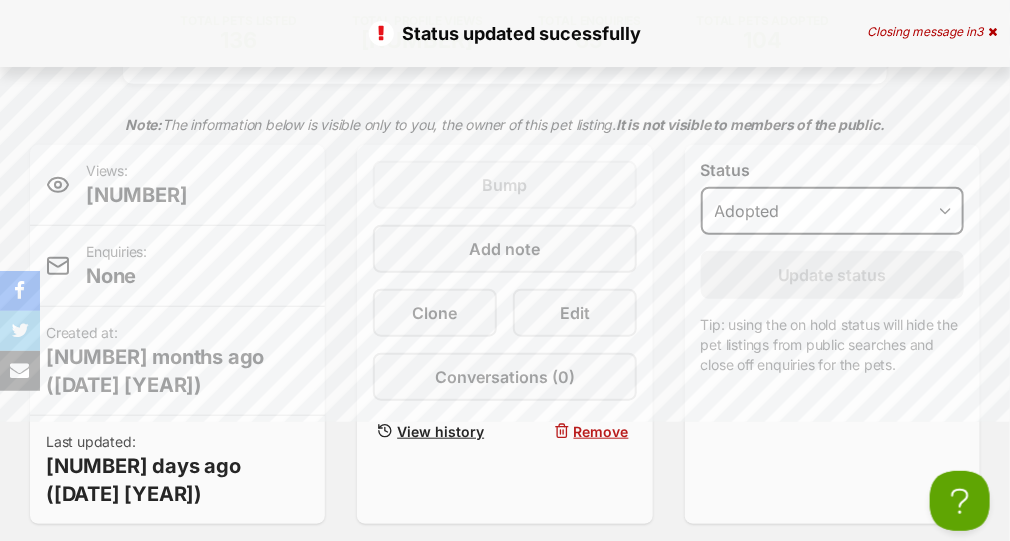 scroll, scrollTop: 0, scrollLeft: 0, axis: both 